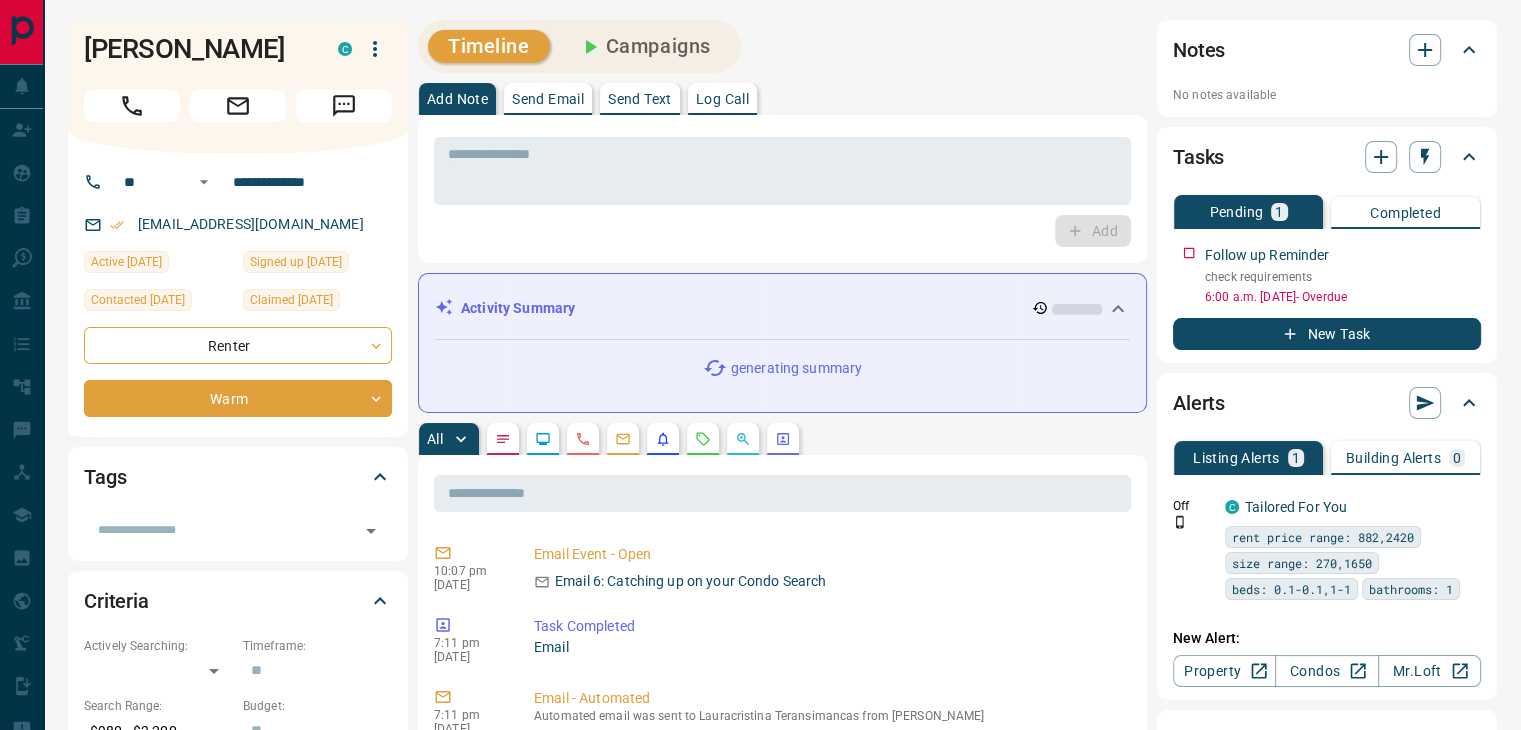 scroll, scrollTop: 74, scrollLeft: 0, axis: vertical 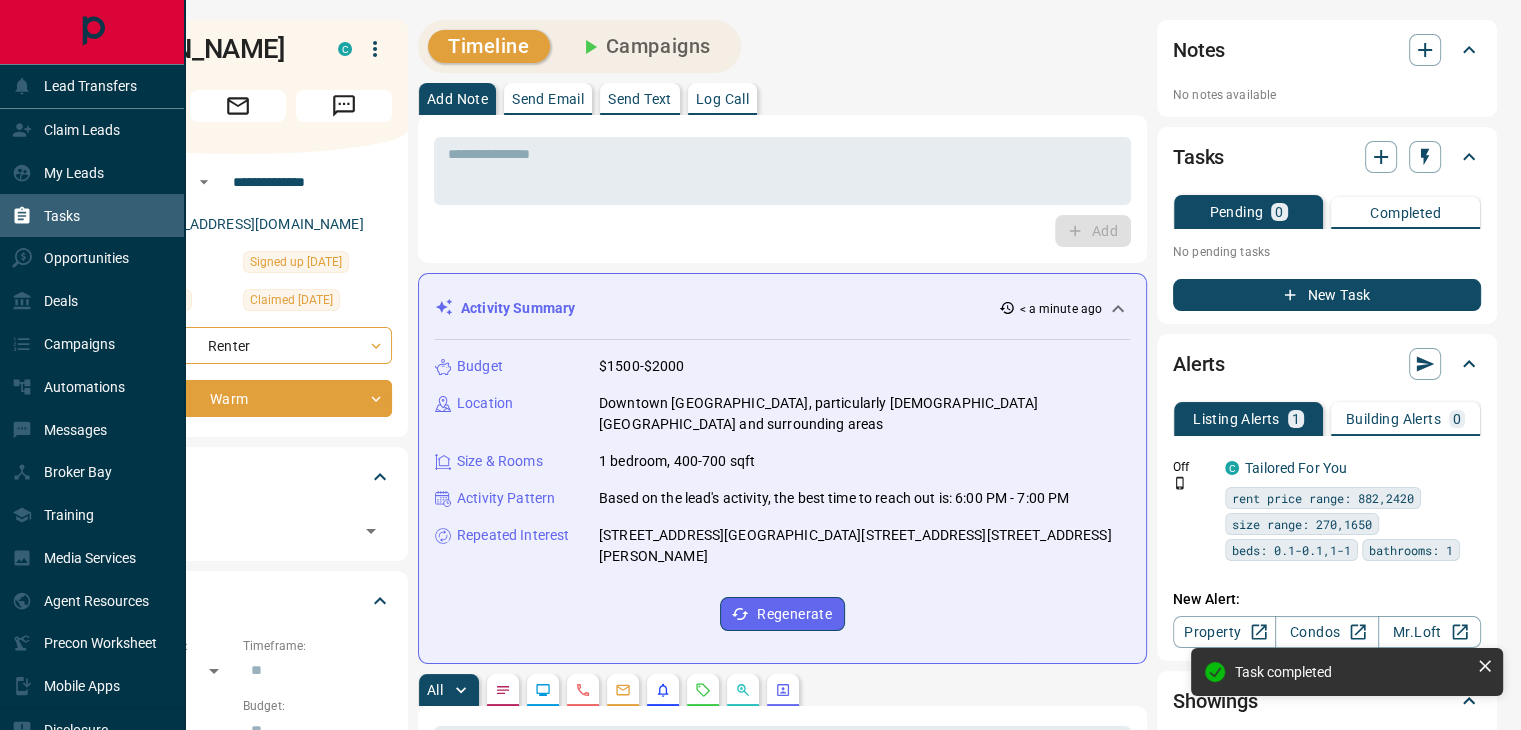 click on "Tasks" at bounding box center (92, 215) 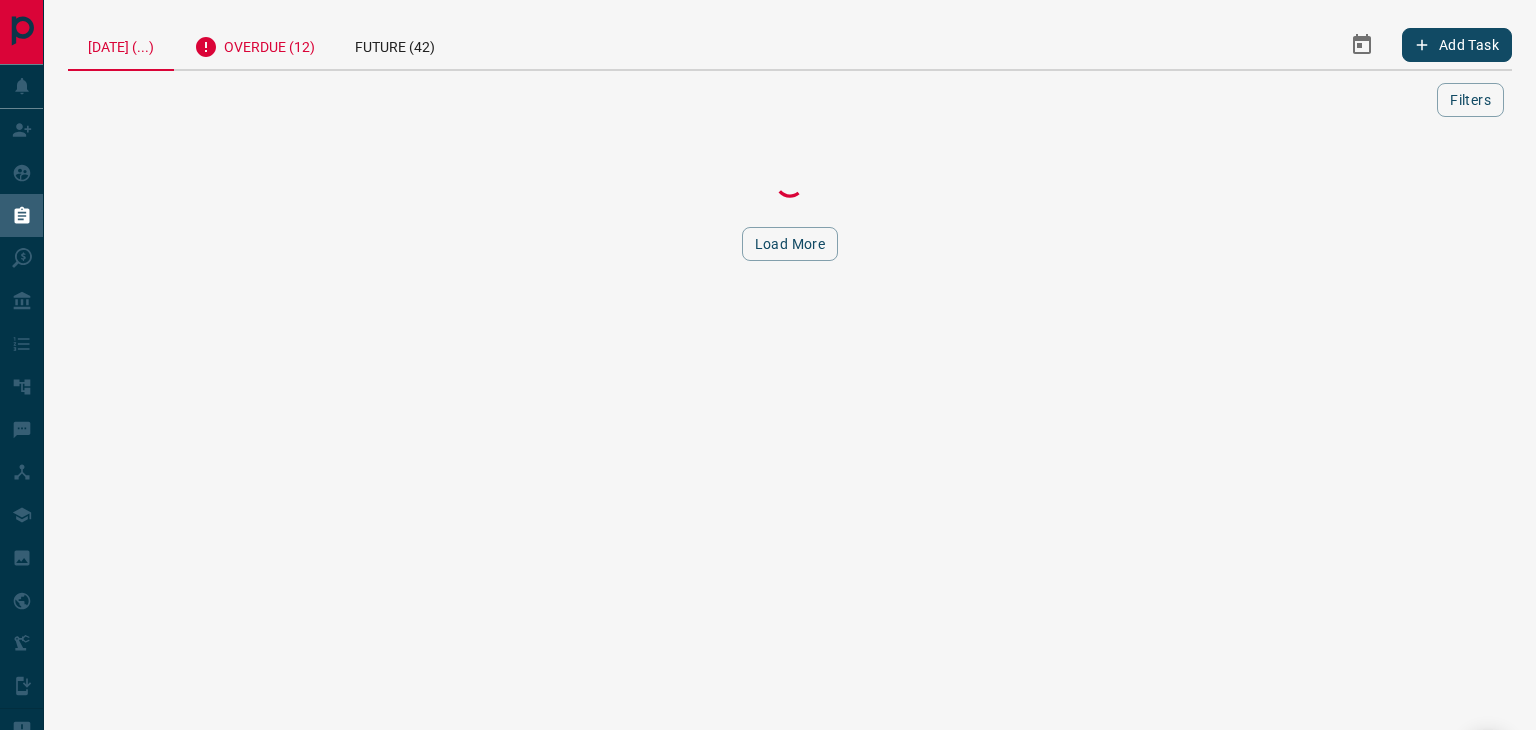 click on "Overdue (12)" at bounding box center (254, 44) 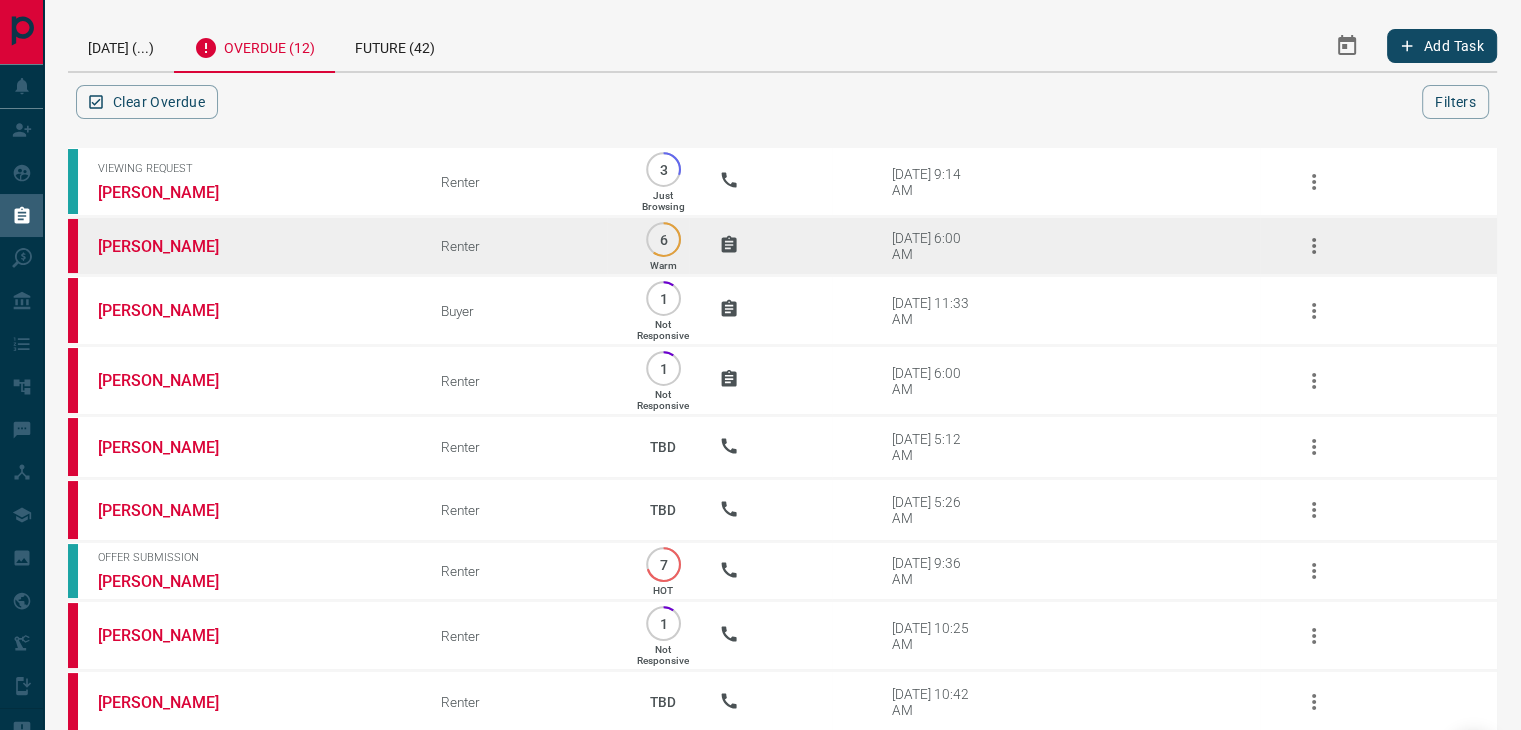click on "[PERSON_NAME]" at bounding box center (239, 246) 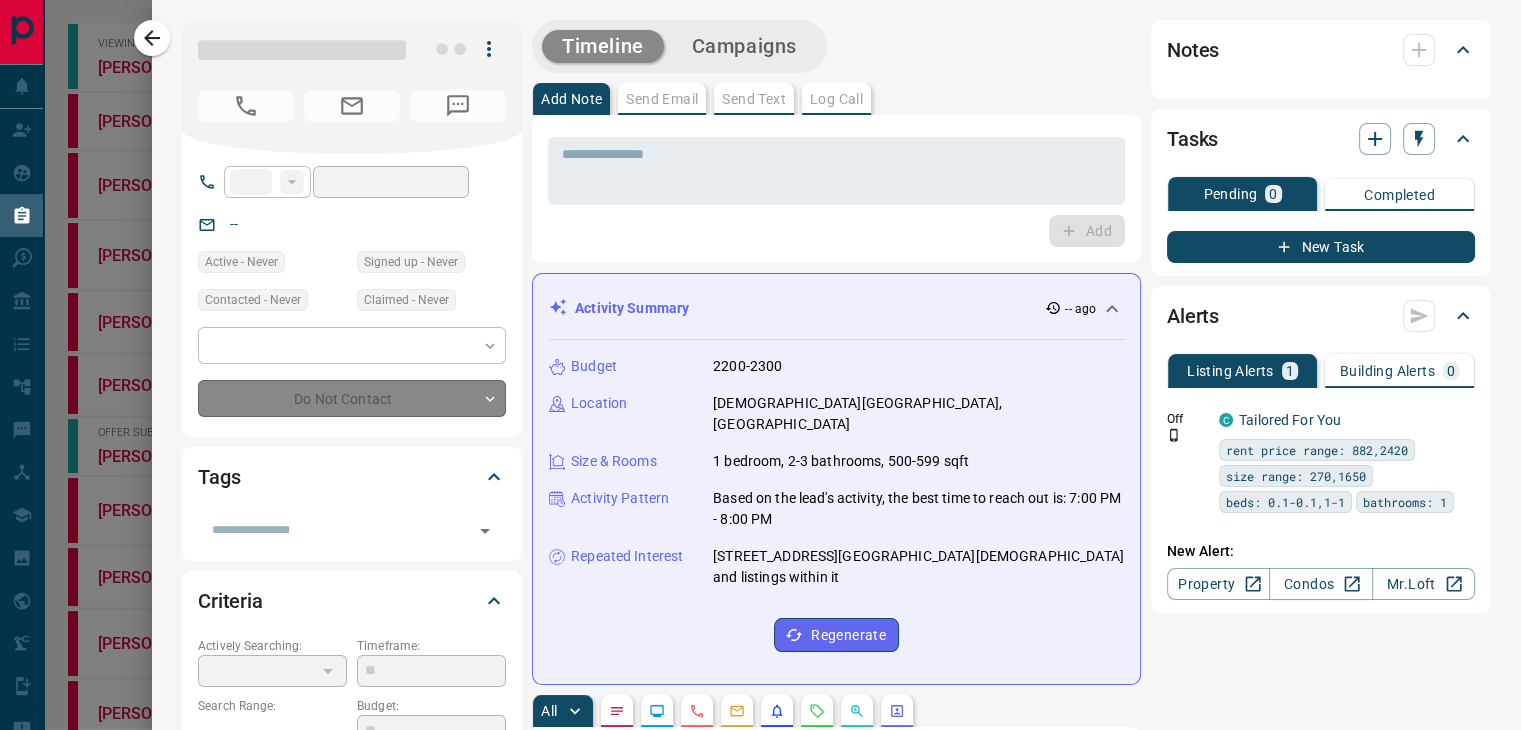type on "**" 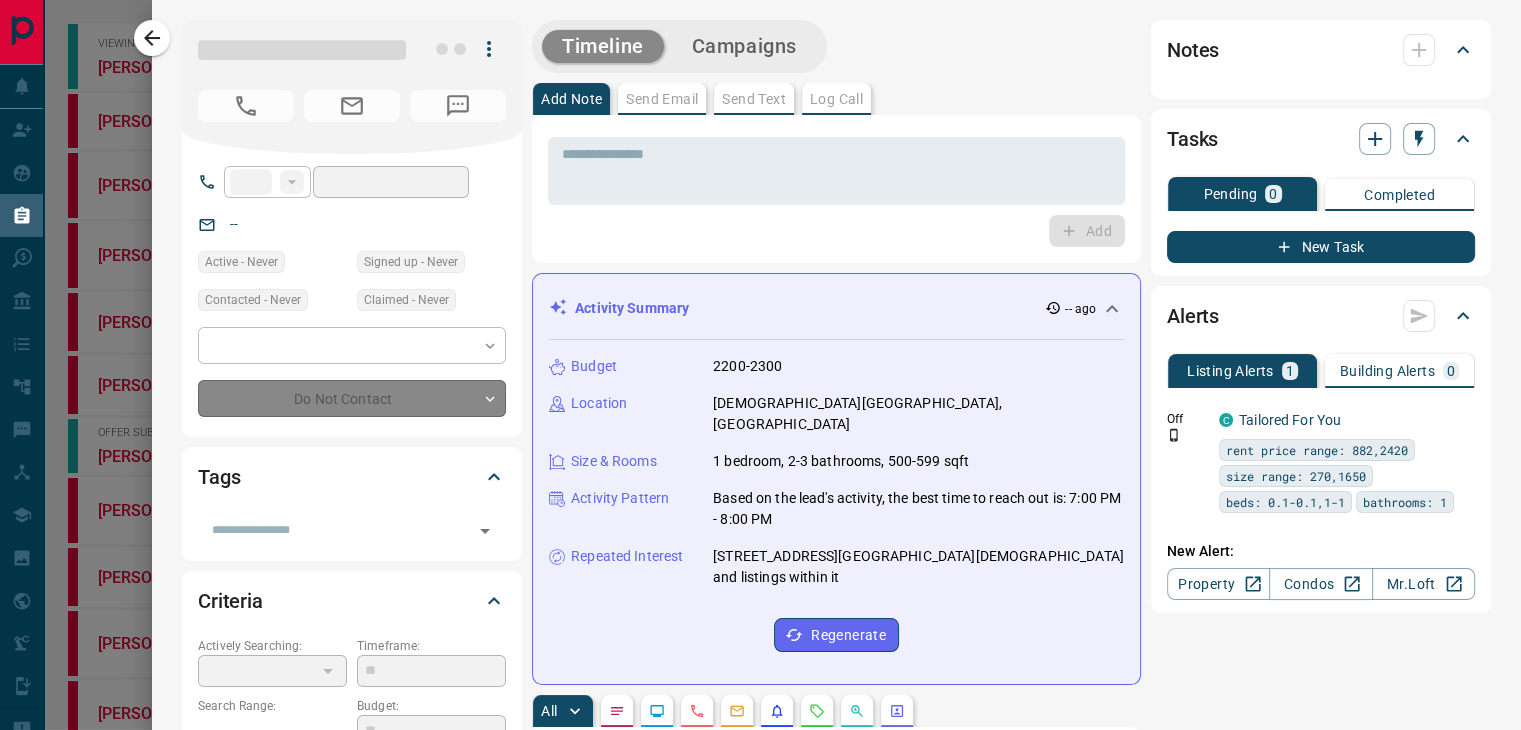 type on "**********" 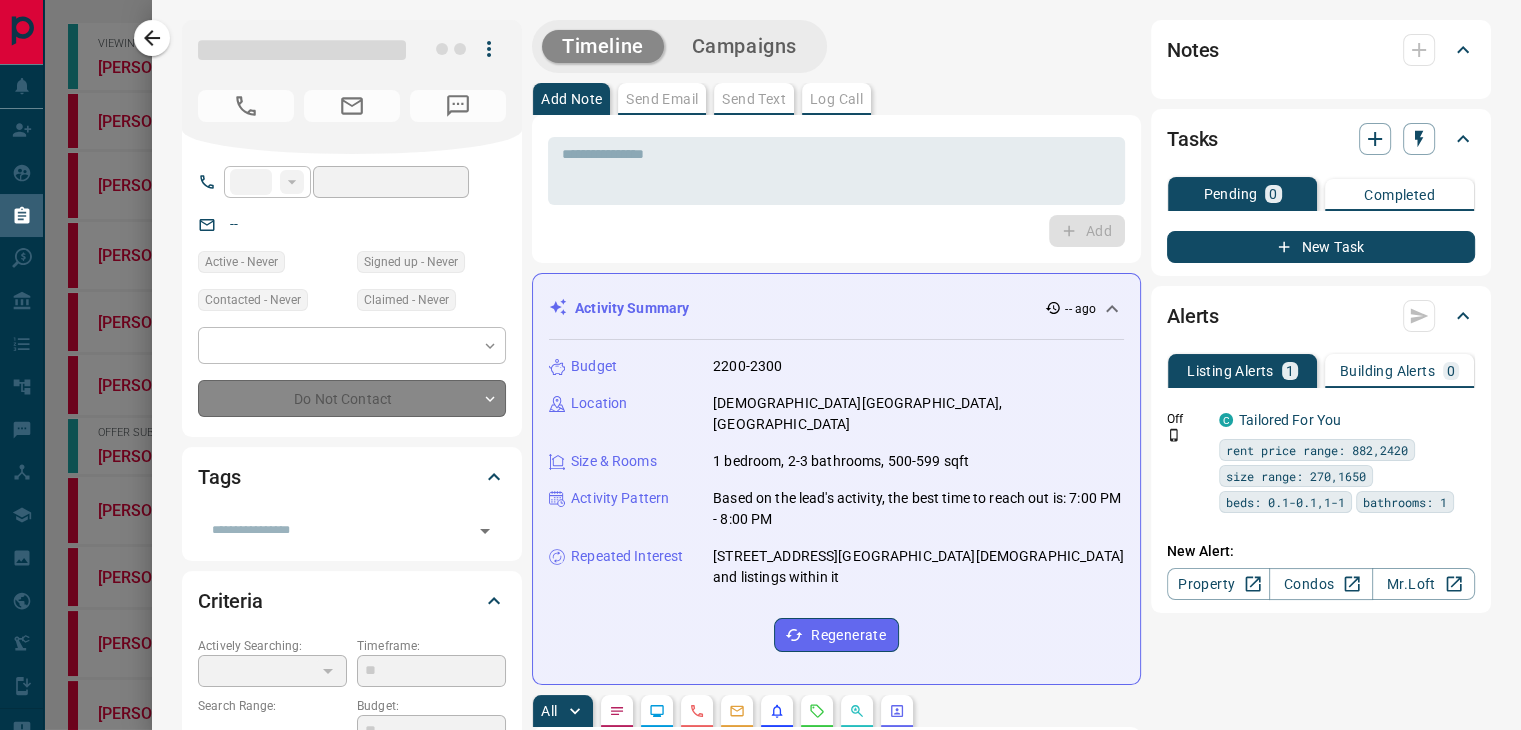 type on "**********" 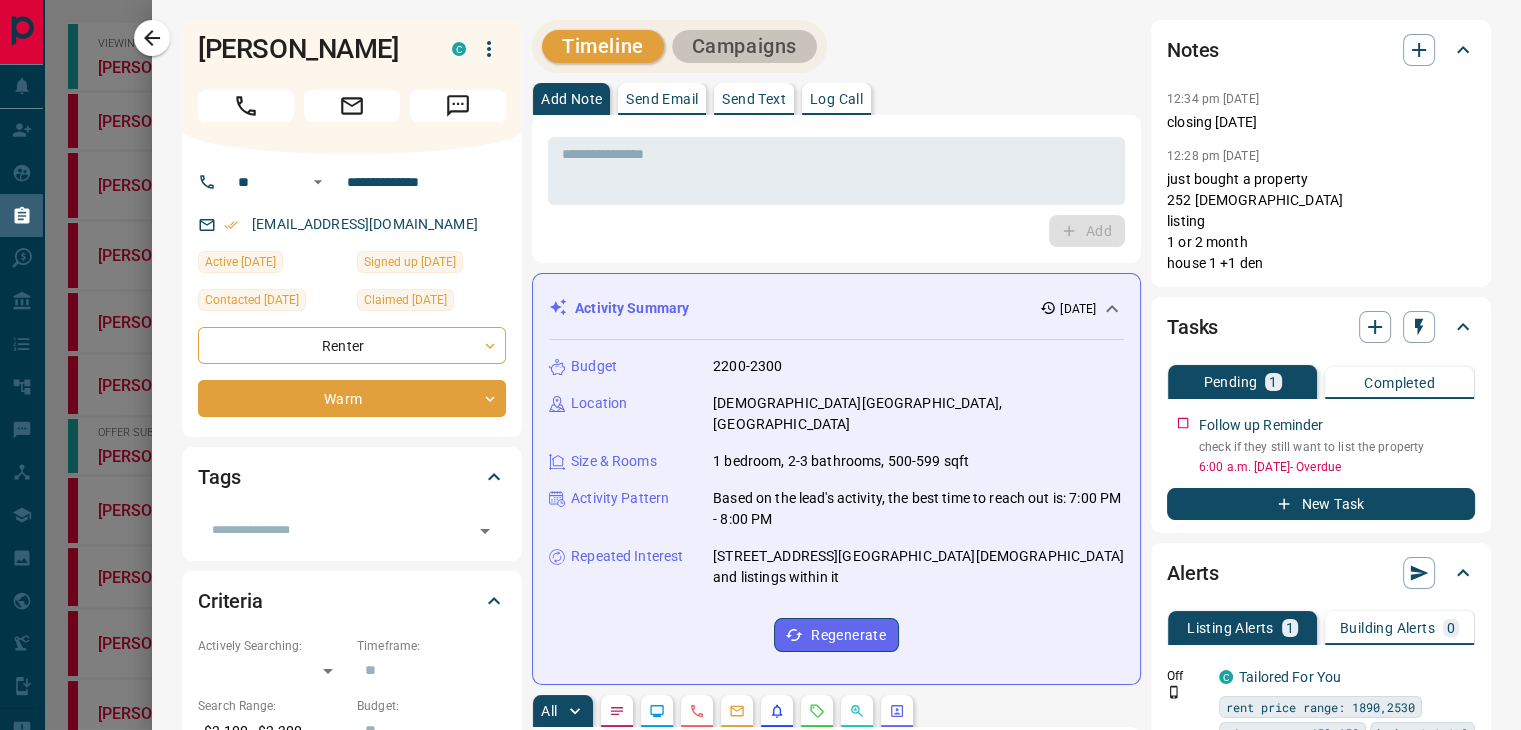 click on "Campaigns" at bounding box center [744, 46] 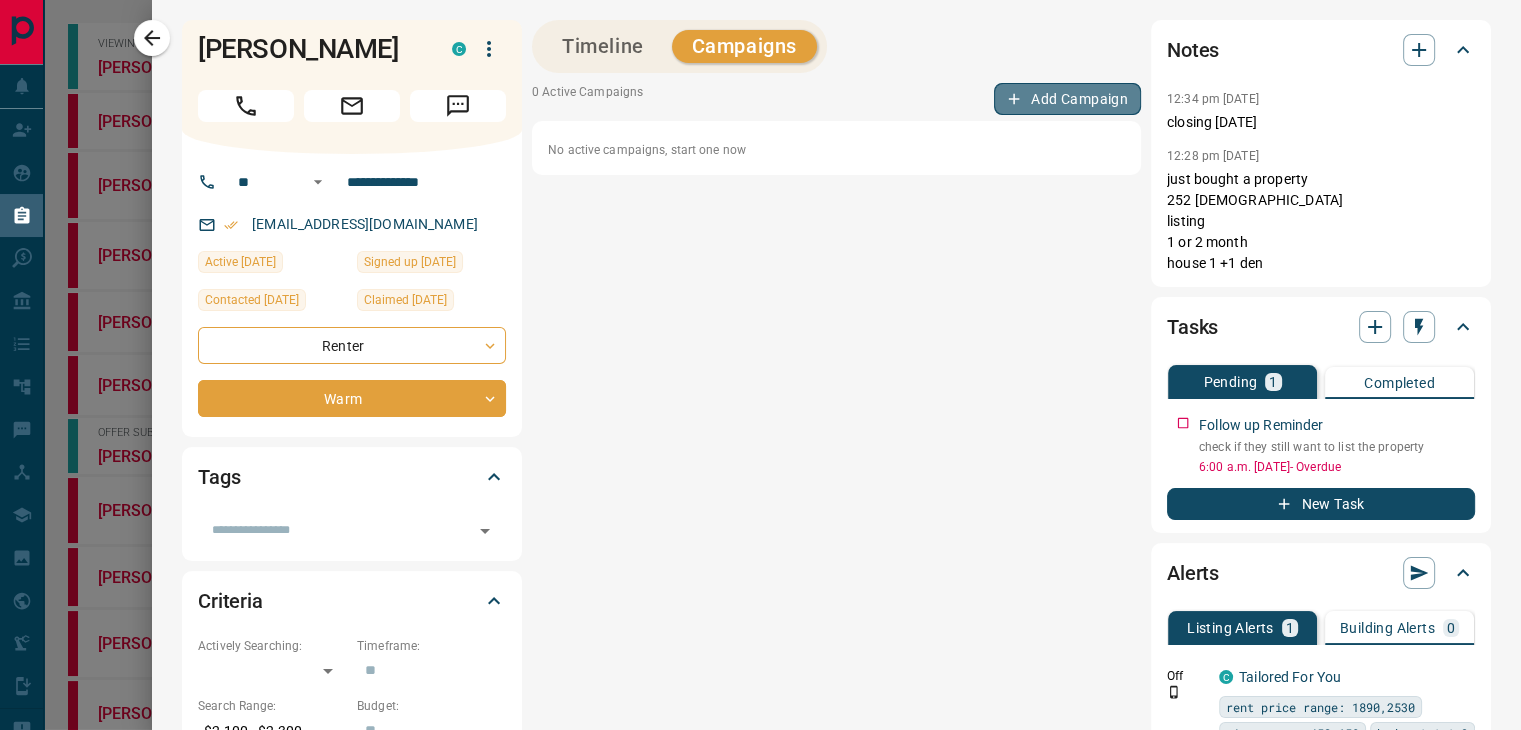 click on "Add Campaign" at bounding box center (1067, 99) 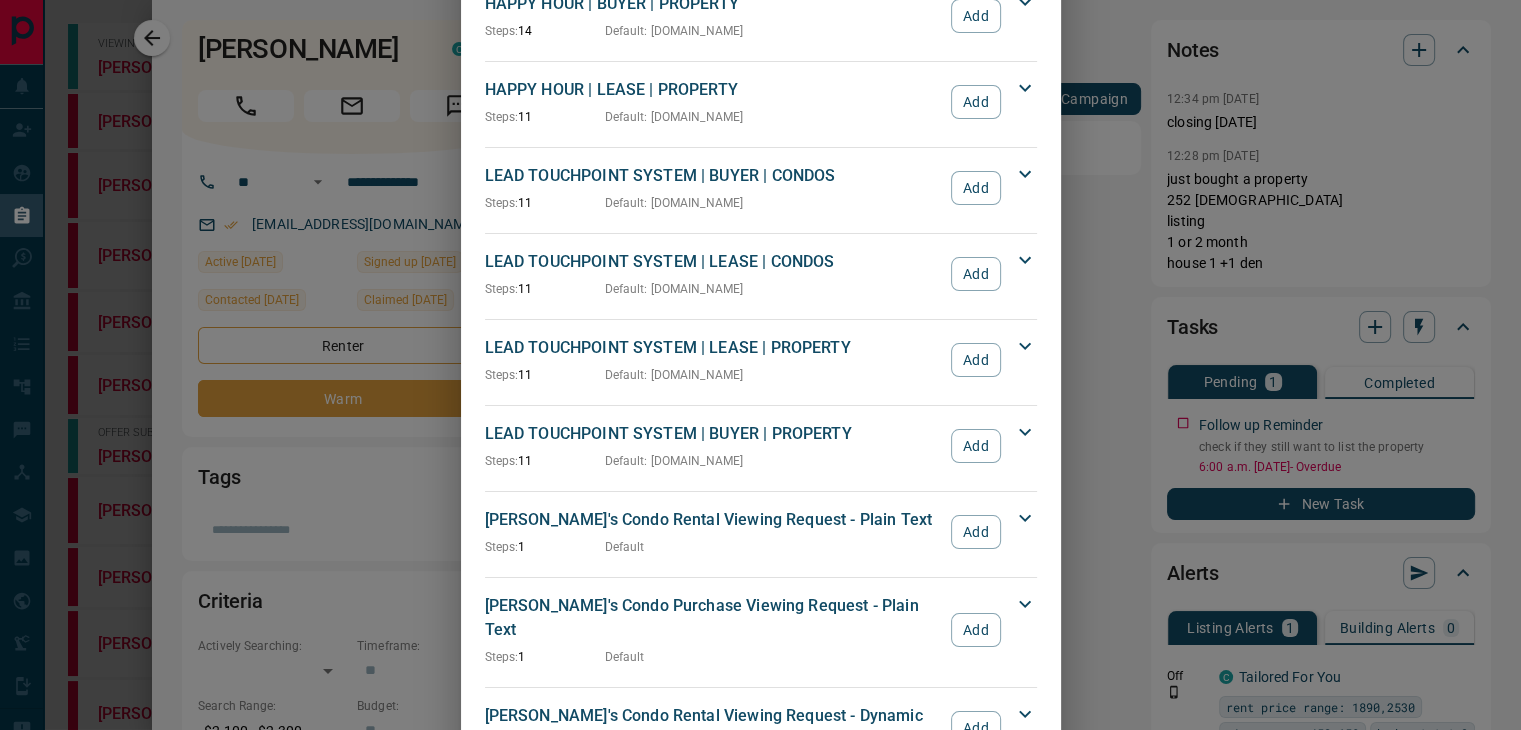 scroll, scrollTop: 564, scrollLeft: 0, axis: vertical 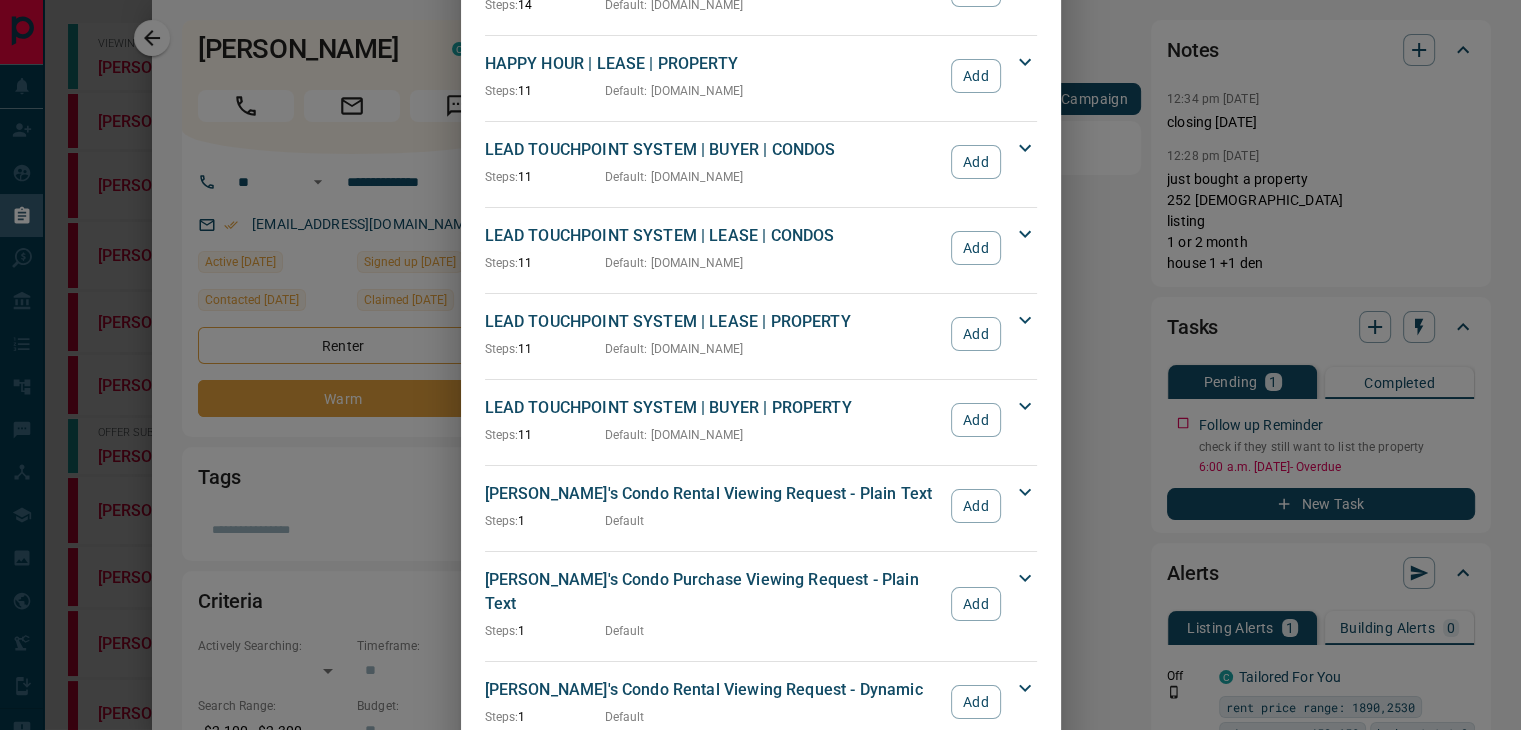 click on "LEAD TOUCHPOINT SYSTEM | LEASE | PROPERTY" at bounding box center [713, 322] 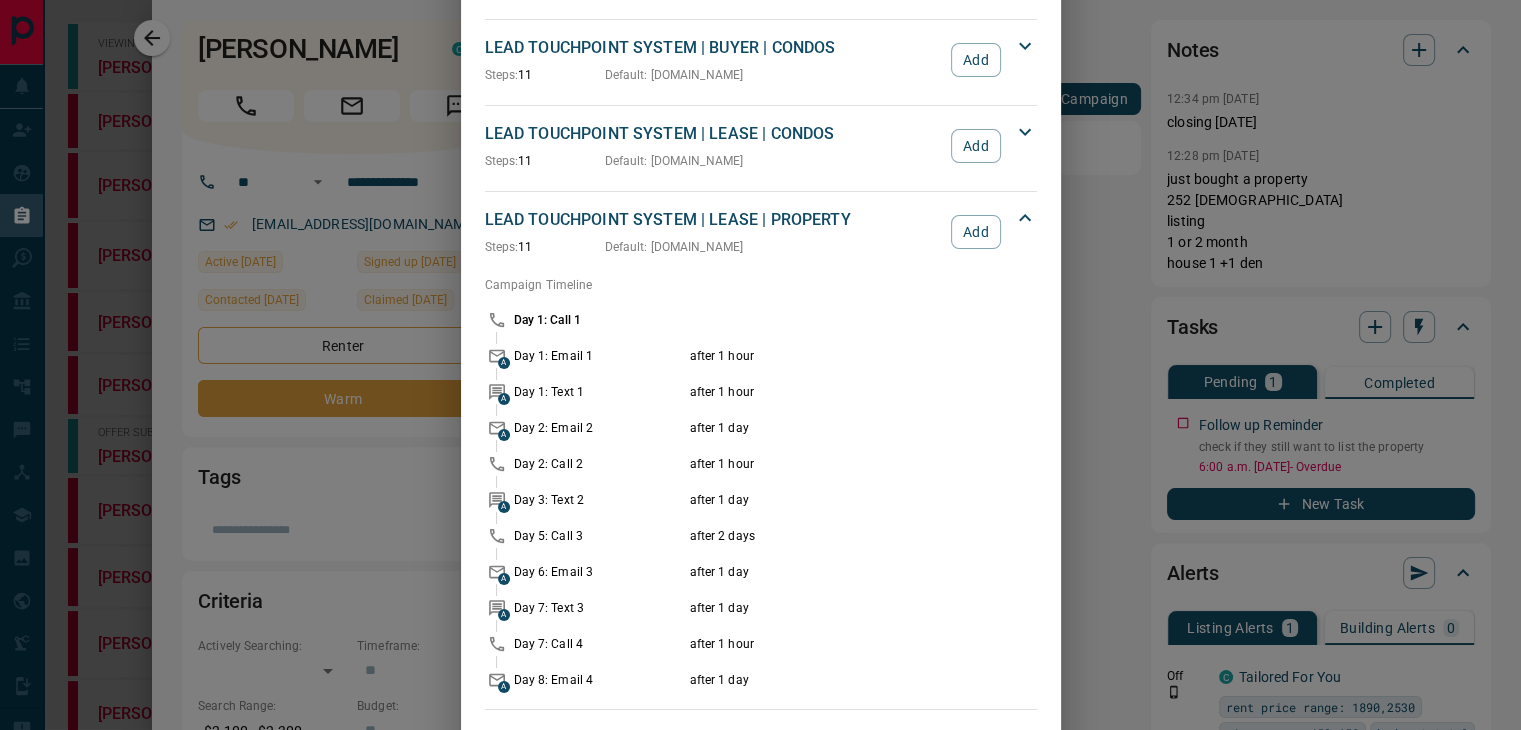 scroll, scrollTop: 655, scrollLeft: 0, axis: vertical 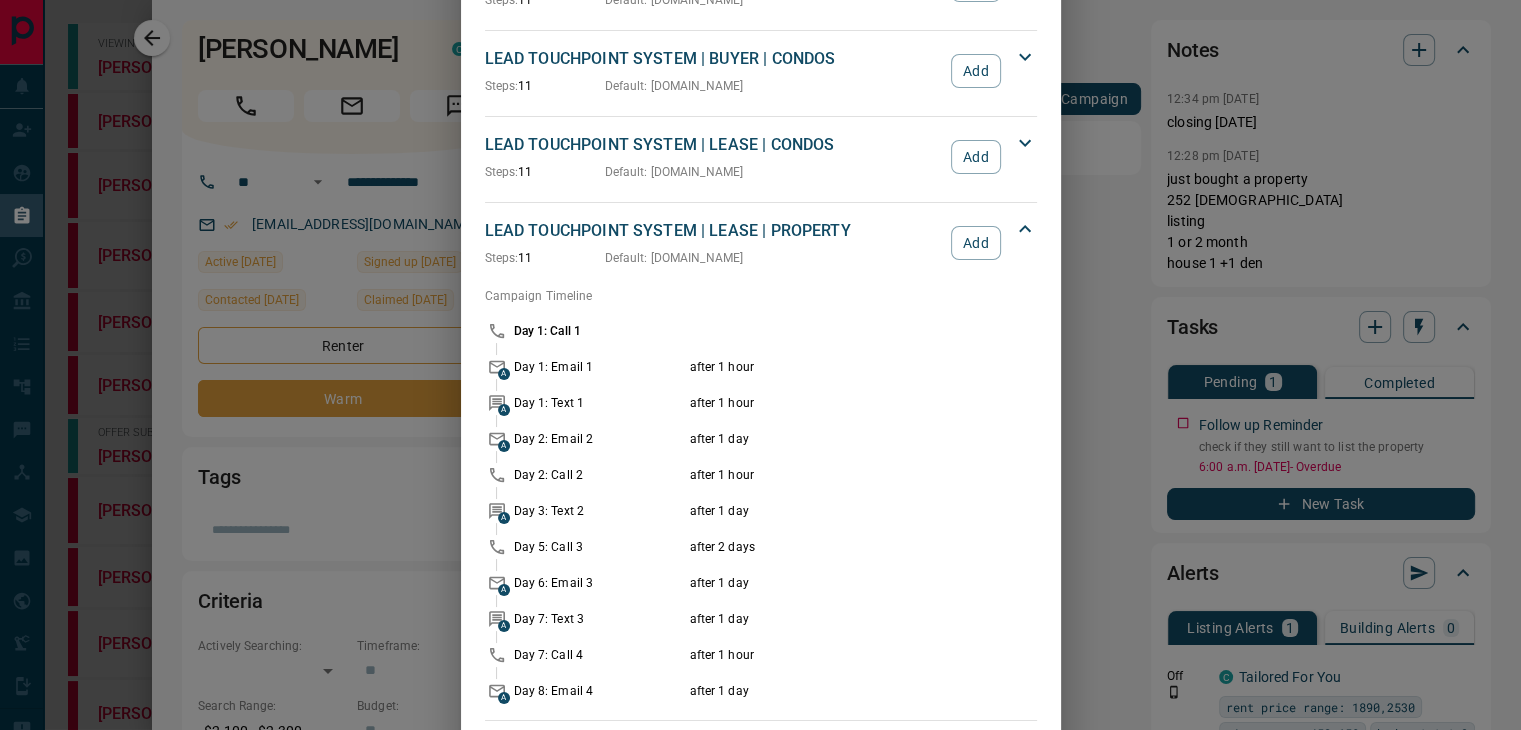 click on "LEAD TOUCHPOINT SYSTEM | LEASE | PROPERTY" at bounding box center [713, 231] 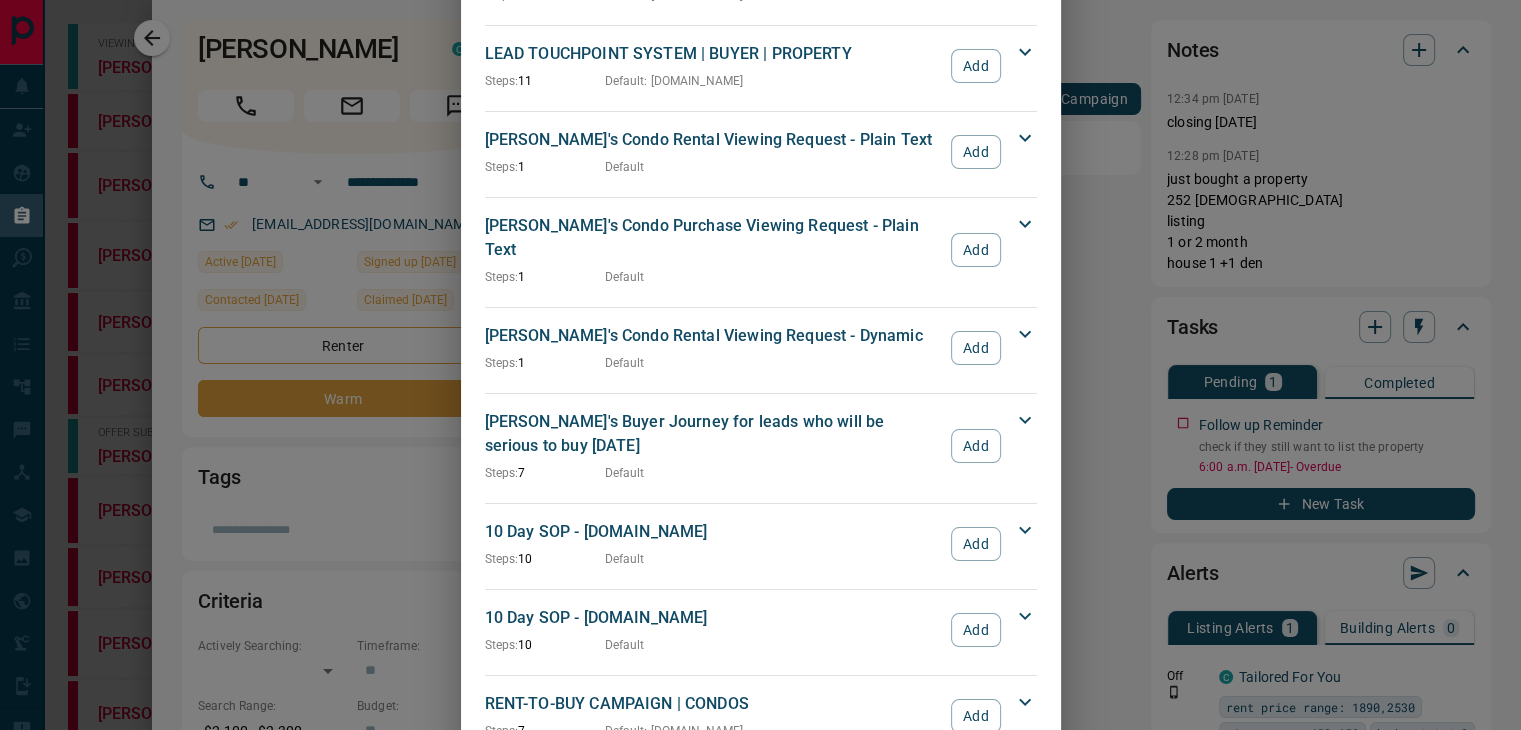scroll, scrollTop: 920, scrollLeft: 0, axis: vertical 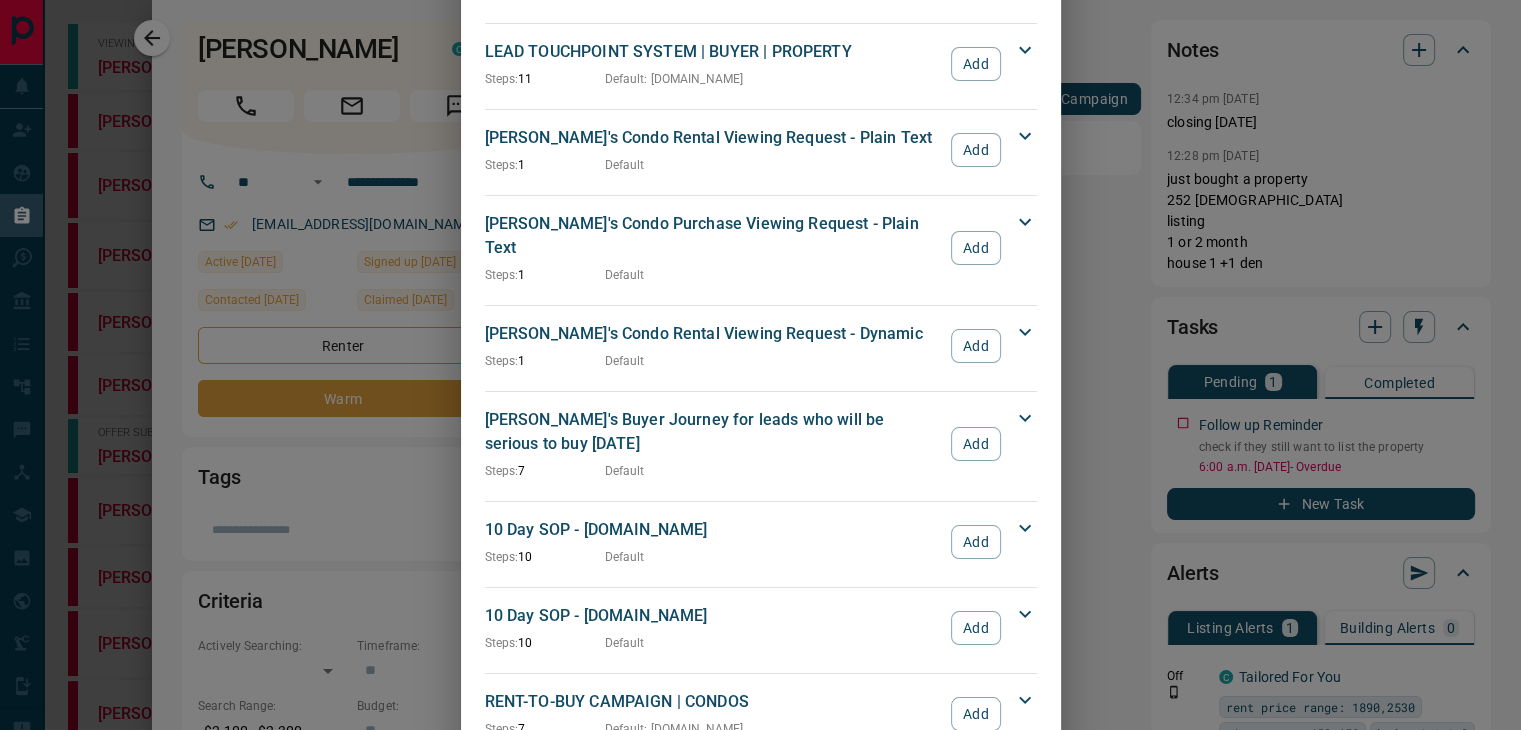 drag, startPoint x: 825, startPoint y: 418, endPoint x: 629, endPoint y: 438, distance: 197.01776 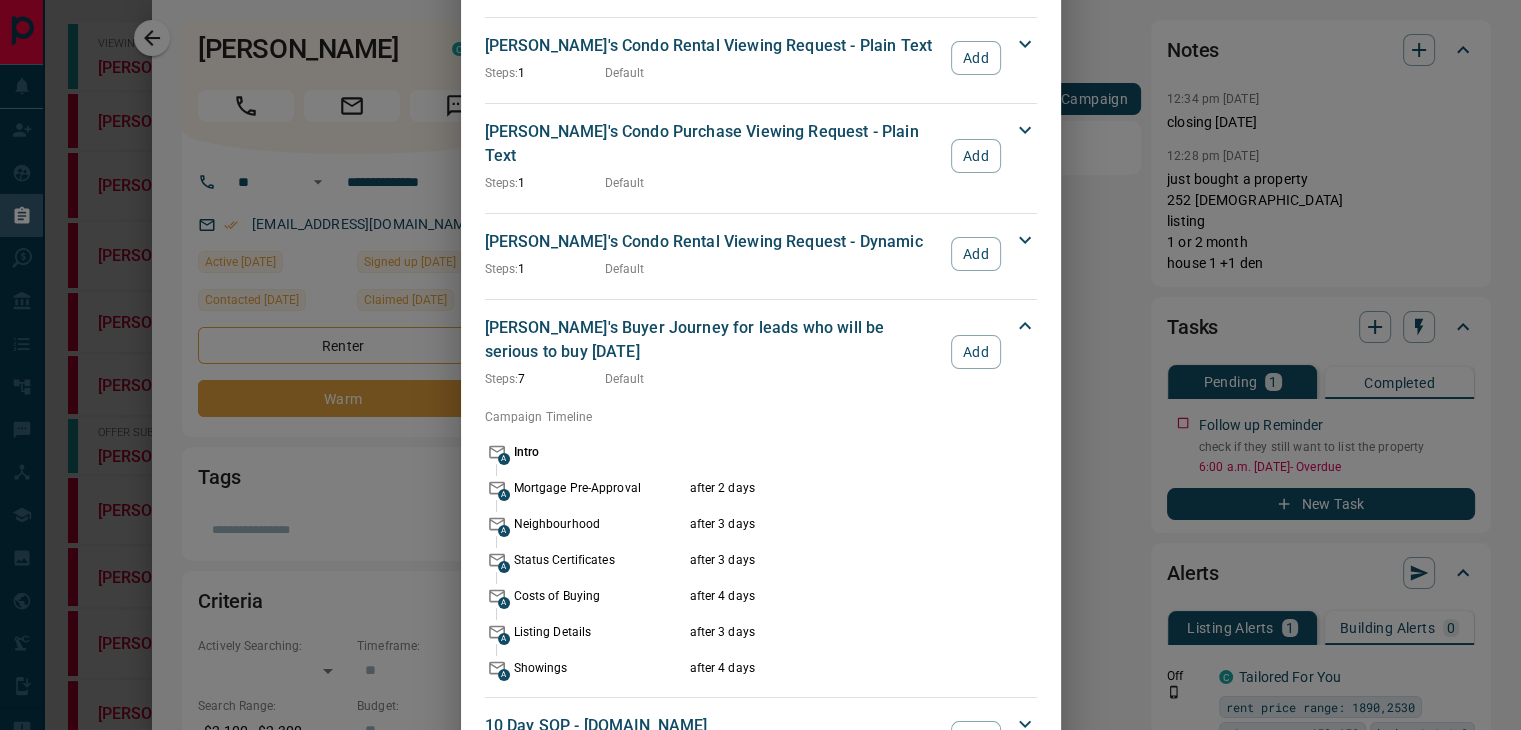 scroll, scrollTop: 1020, scrollLeft: 0, axis: vertical 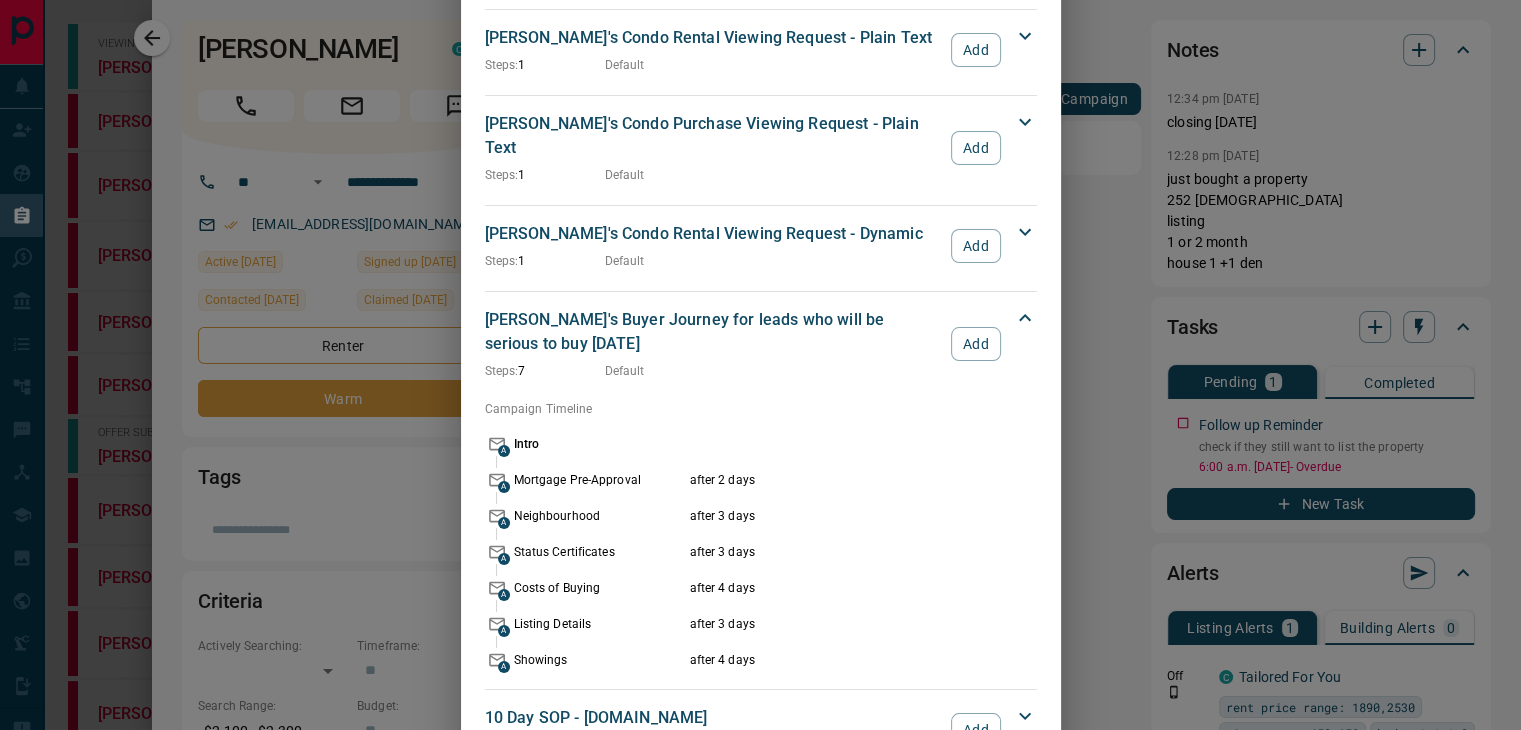 click on "Default" at bounding box center (625, 371) 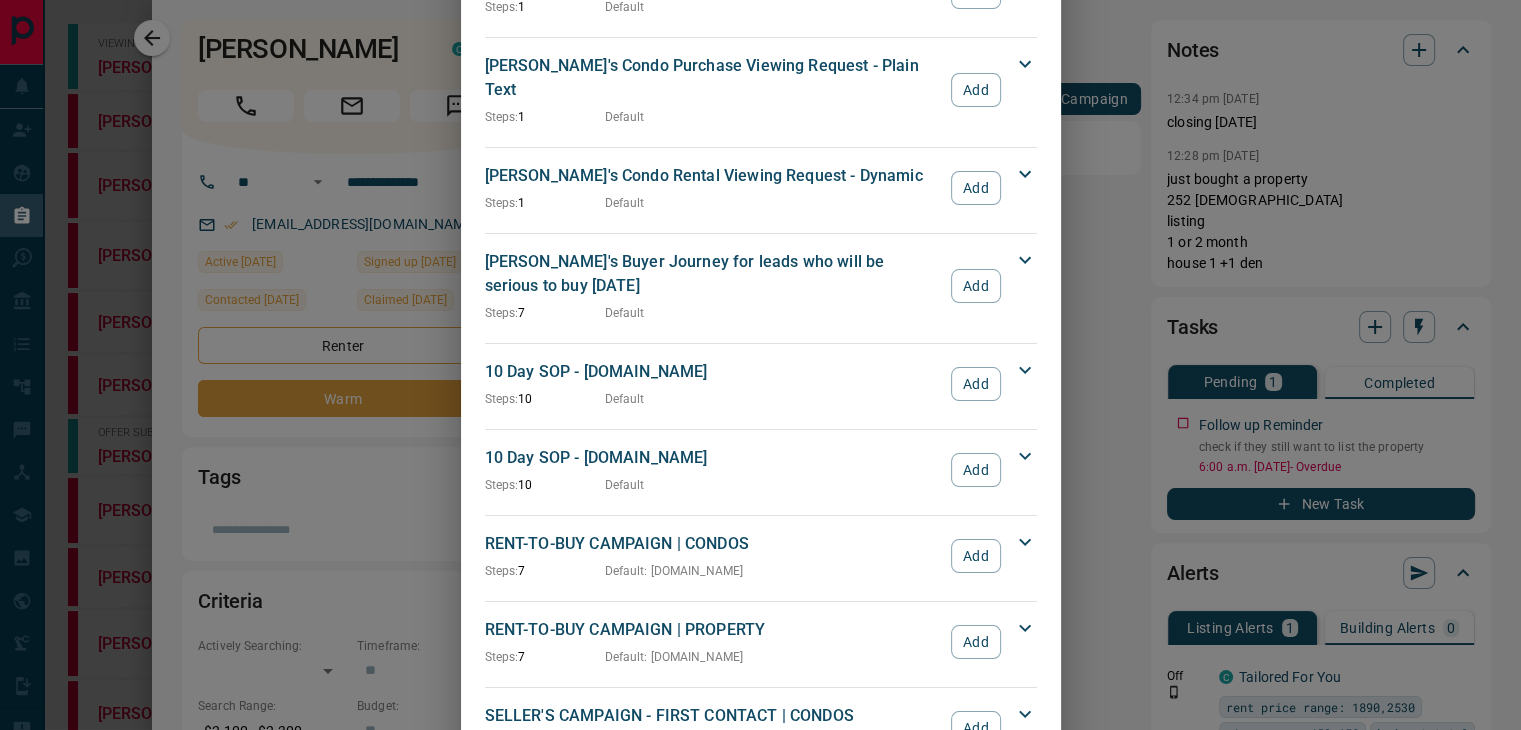 scroll, scrollTop: 1218, scrollLeft: 0, axis: vertical 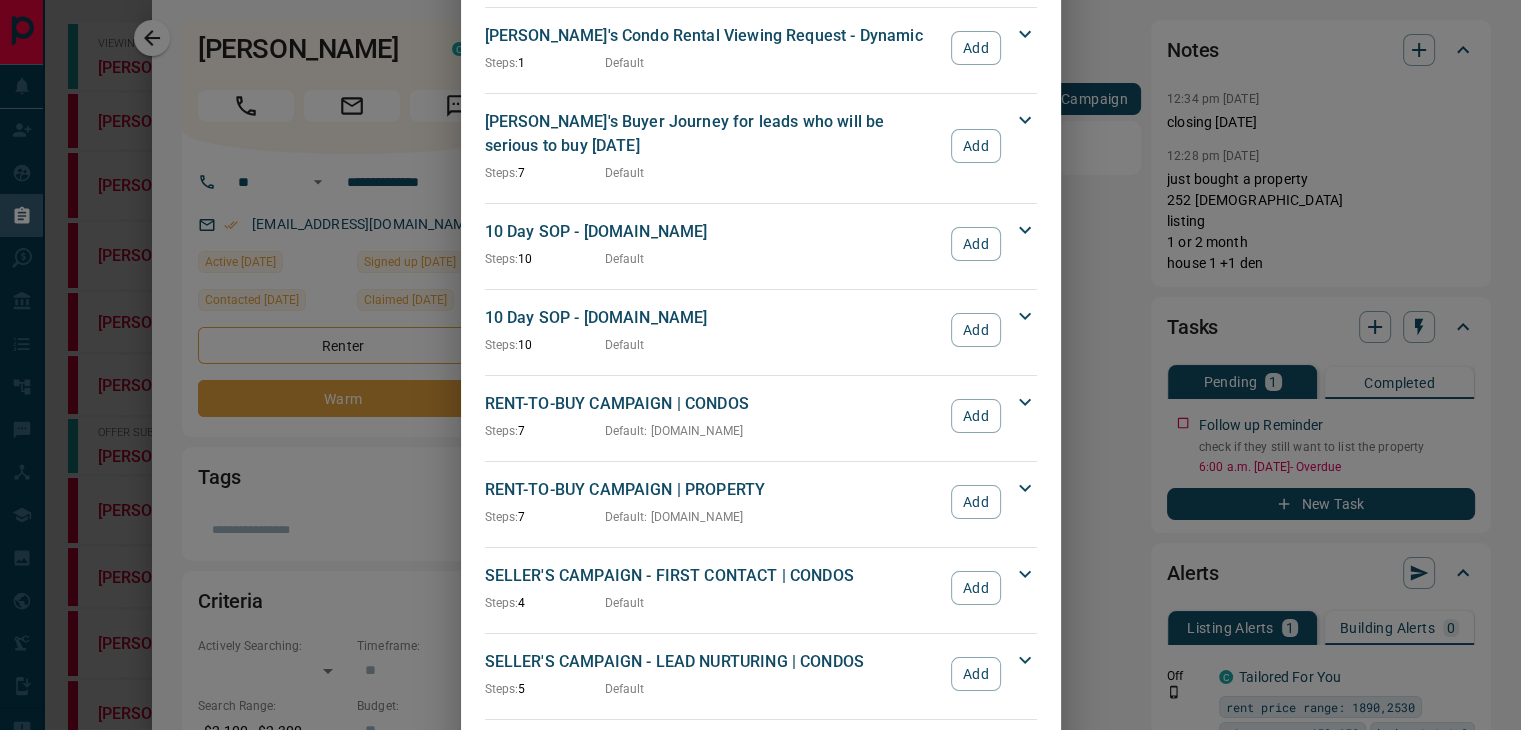 click on "Default : [DOMAIN_NAME]" at bounding box center (674, 431) 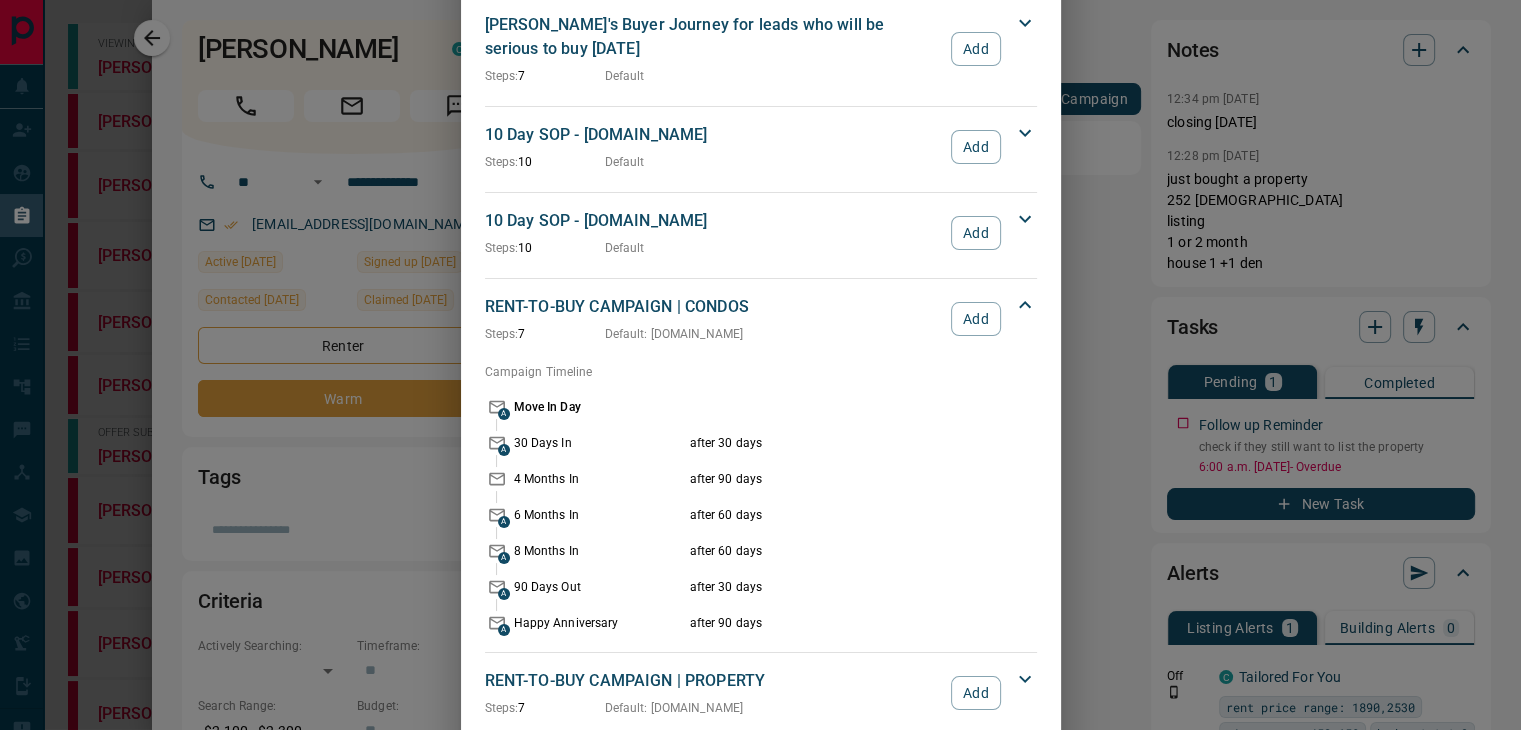 scroll, scrollTop: 1320, scrollLeft: 0, axis: vertical 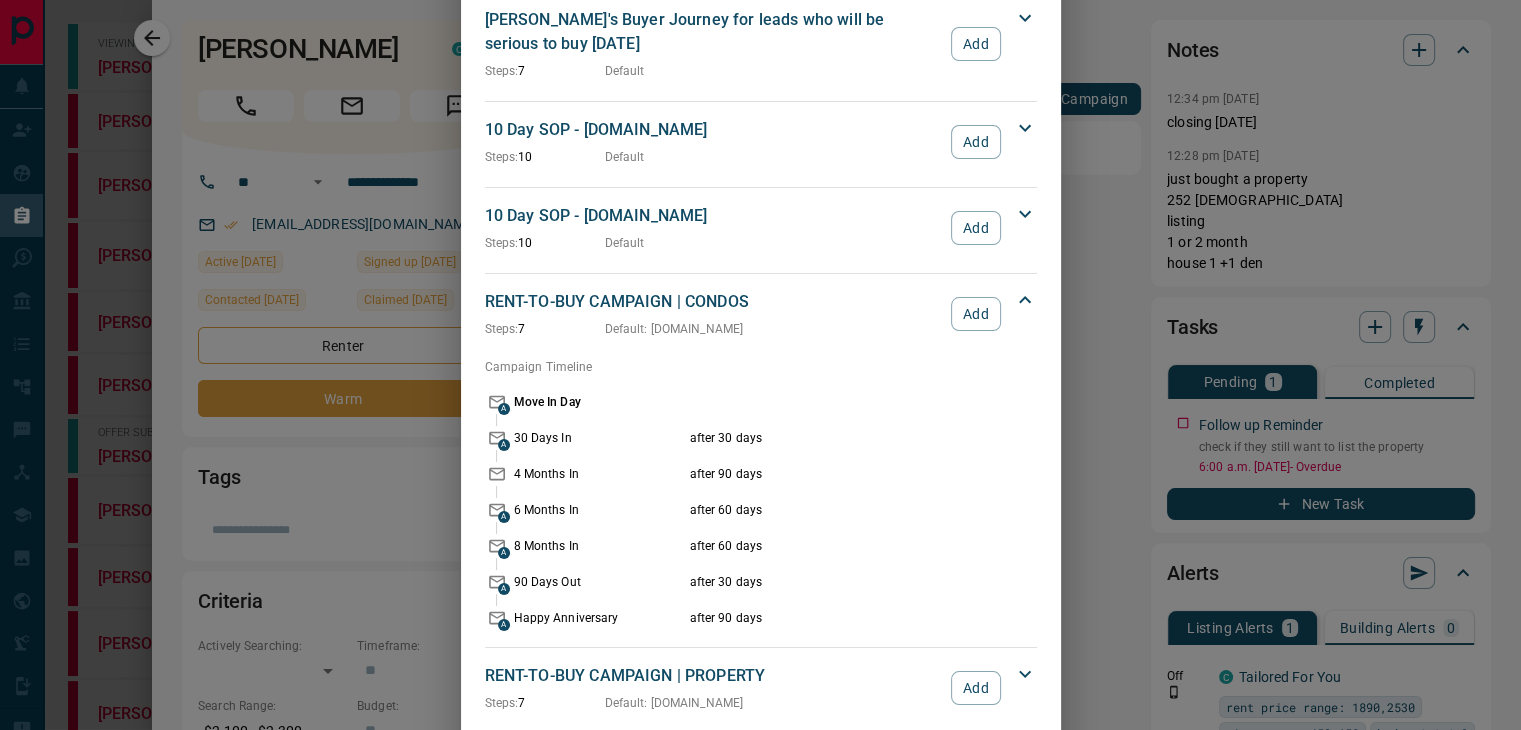 click on "Add Campaign GENERIC BUYER 30 DAY NURTURING | BUYER | CONDOS Steps:  8 Default Add Campaign Timeline A Touch 1 A Touch 2  after 5 days A Touch 3  after 5 days A Touch 4  after 5 days A Touch 5  after 5 days A Touch 6  after 5 days A Touch 7  after 5 days A Touch 8  after 5 days LEAD TOUCHPOINT SYSTEM | BUYER | VANCOUVER Steps:  17 Default : [DOMAIN_NAME] Add Campaign Timeline 1st Call A 1st Email  after 15 minutes A 1st Text Message  after 0 days A 2nd Email  after 1 day 2nd Call  after 0 minutes A 2nd Text  after 60 minutes Email Buyer's Guide  after 1 day Email - Manual  after 0 minutes A 3rd Email  after 1 day 3rd Call   after 0 minutes A 4th Email  after 1 day 4th Call   after 0 minutes A 5th Email  after 1 day 5th Call (Final Call)  after 0 minutes A 6th Email  after 1 day A 7th Email (Final Email)  after 1 day Email - Manual  after 1 day HAPPY HOUR | BUYER | CONDOS Steps:  15 Default : [DOMAIN_NAME] Add Campaign Timeline A Initial Text Message A Second Text  after 1 day Third Call  after 15 minutes A A A A A A" at bounding box center (760, 365) 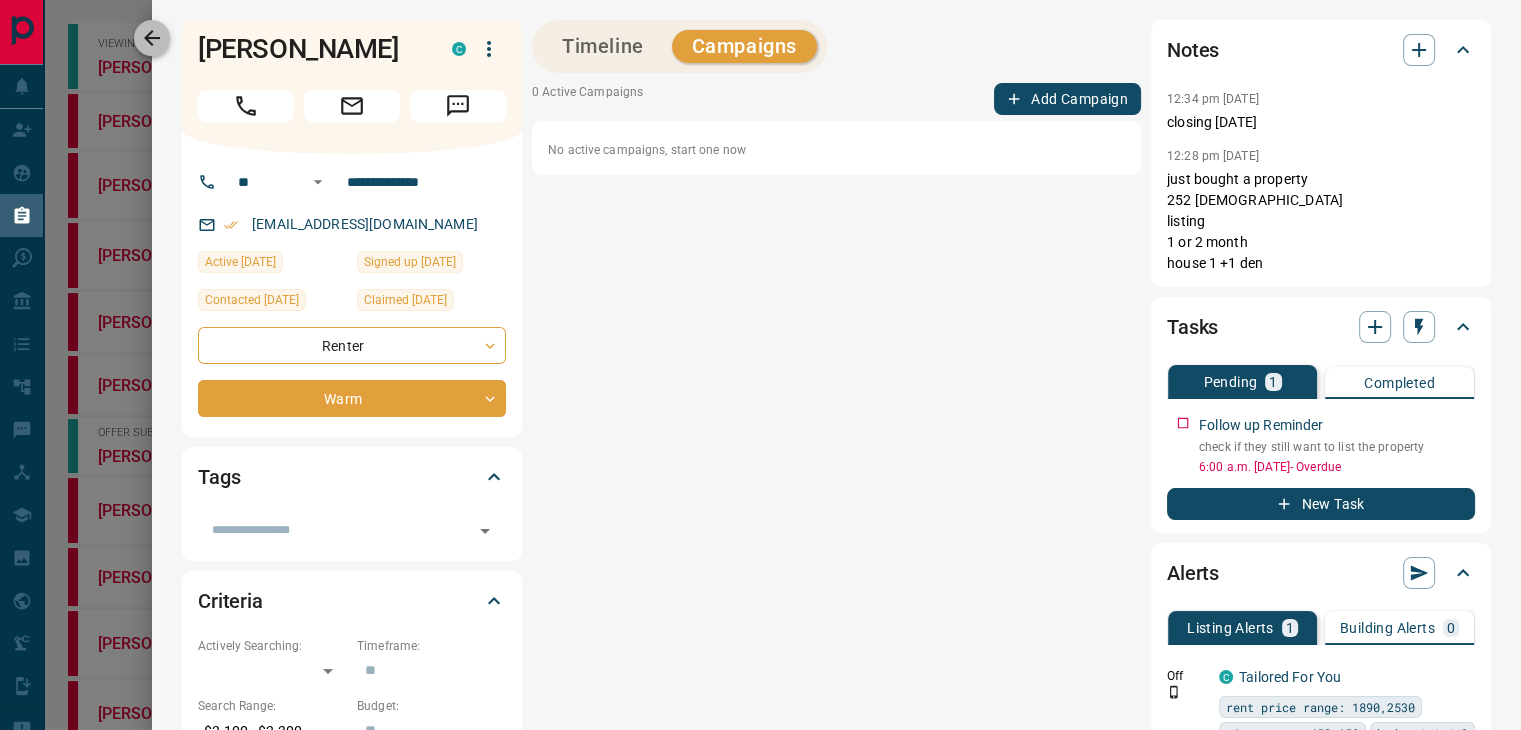 click 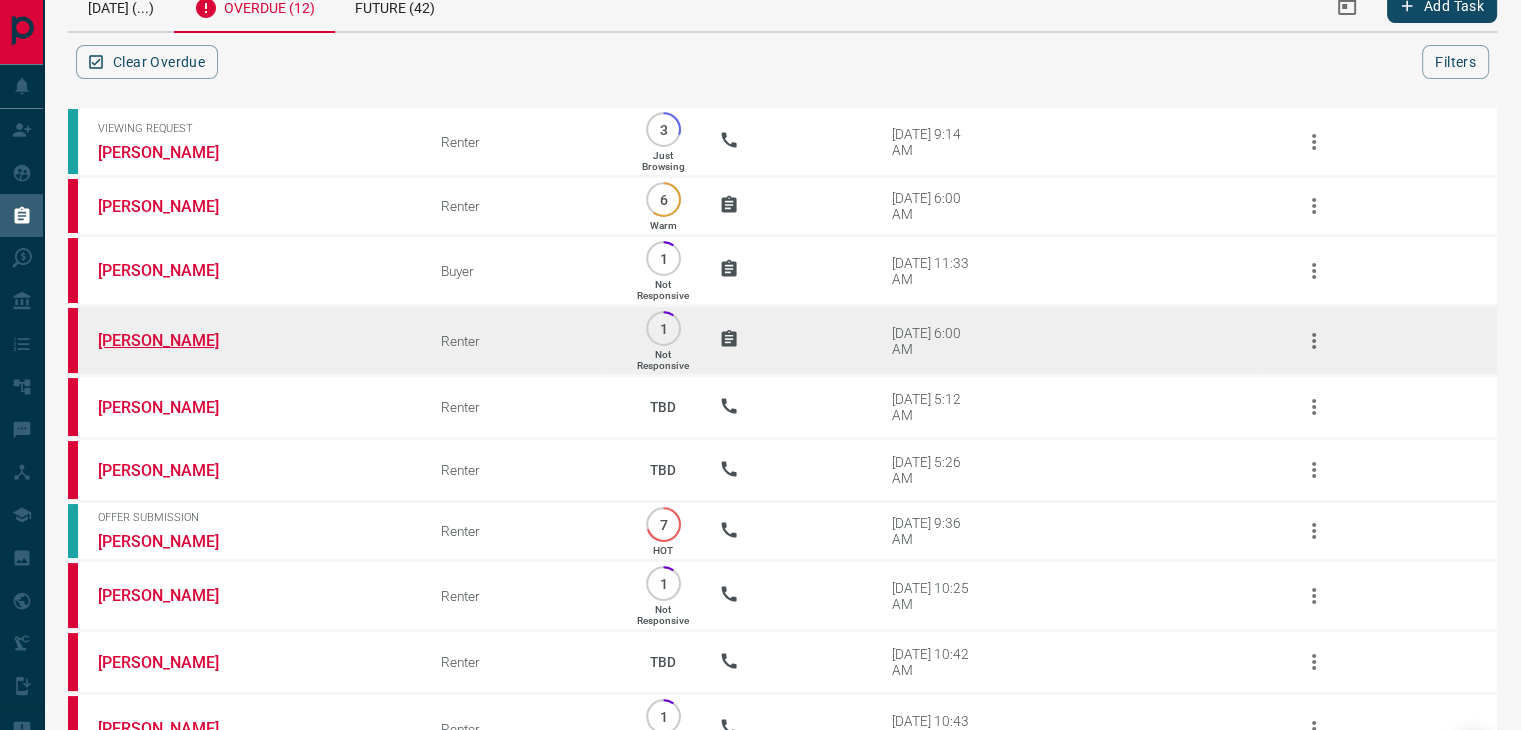scroll, scrollTop: 47, scrollLeft: 0, axis: vertical 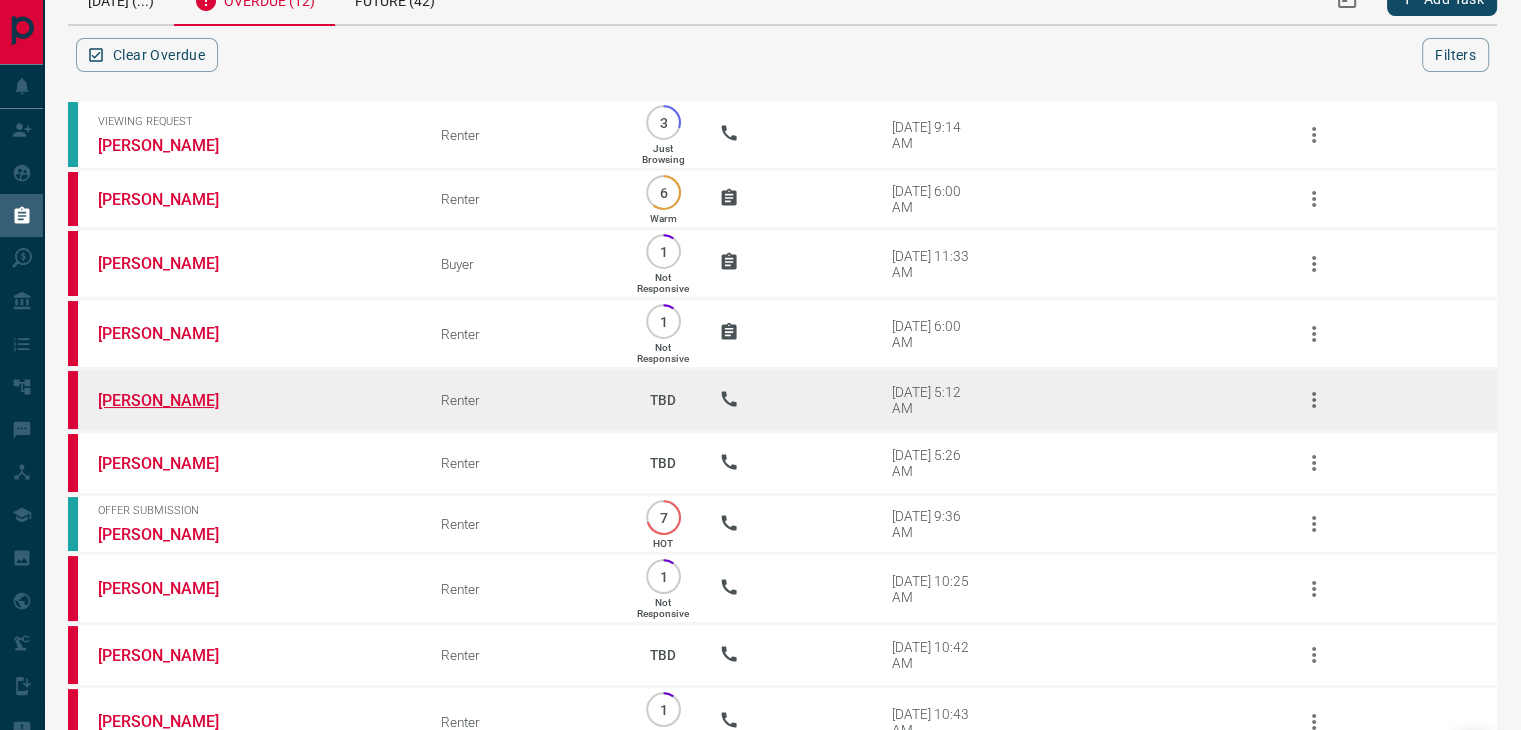click on "[PERSON_NAME]" at bounding box center [173, 400] 